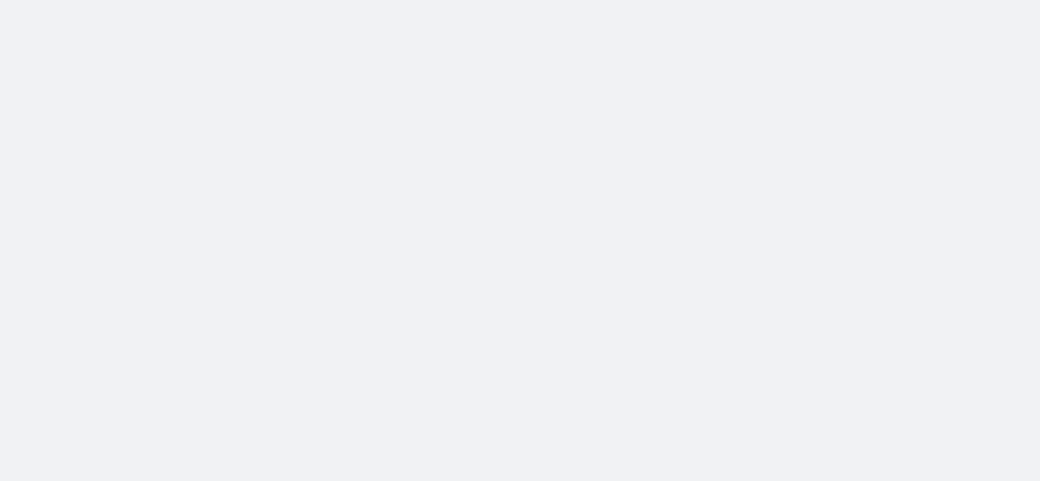 scroll, scrollTop: 0, scrollLeft: 0, axis: both 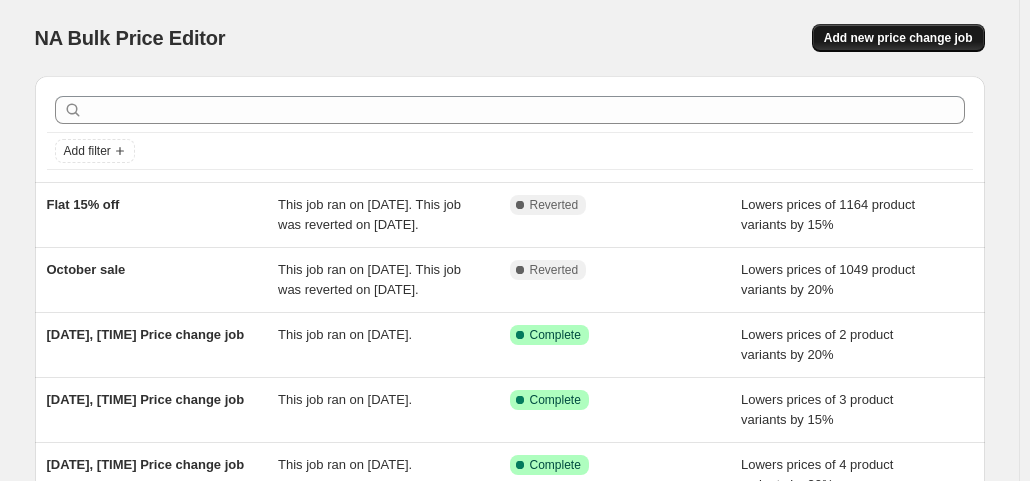 click on "Add new price change job" at bounding box center (898, 38) 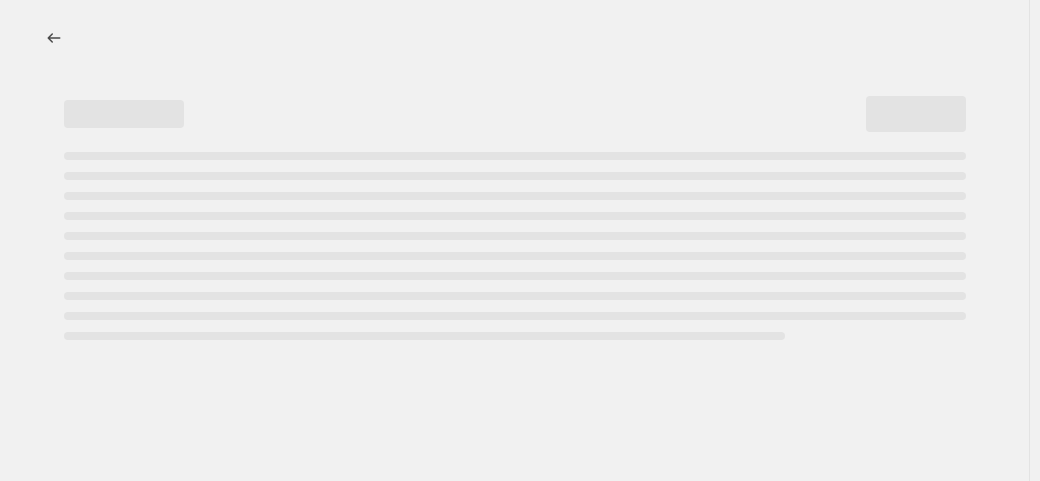 select on "percentage" 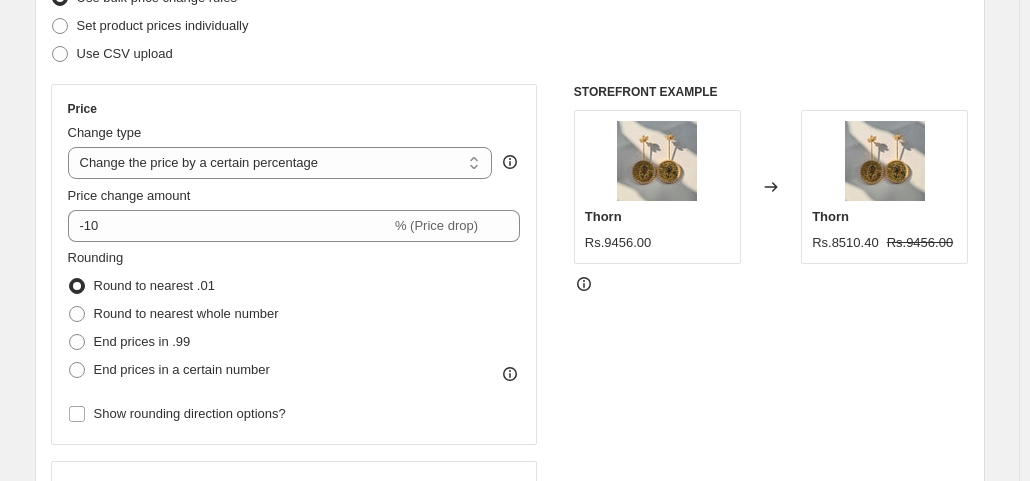 scroll, scrollTop: 307, scrollLeft: 0, axis: vertical 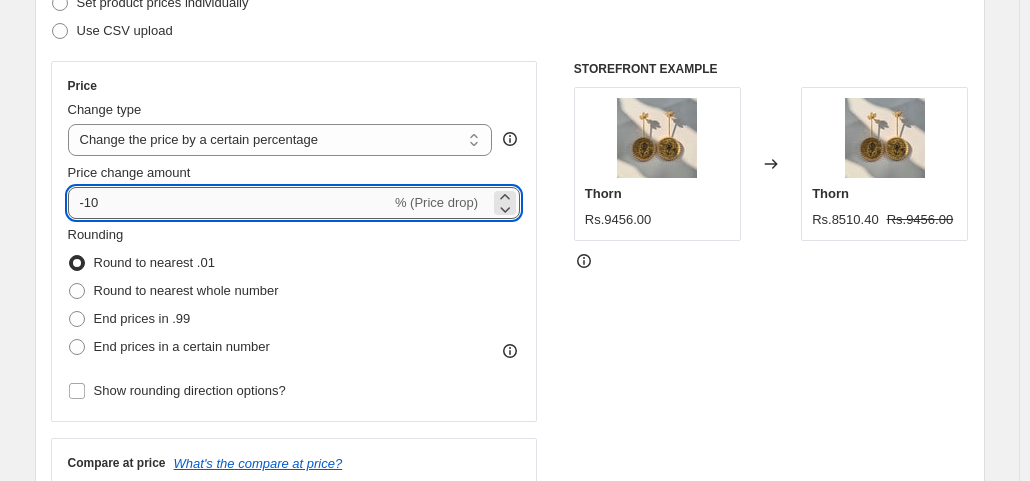 click on "-10" at bounding box center [229, 203] 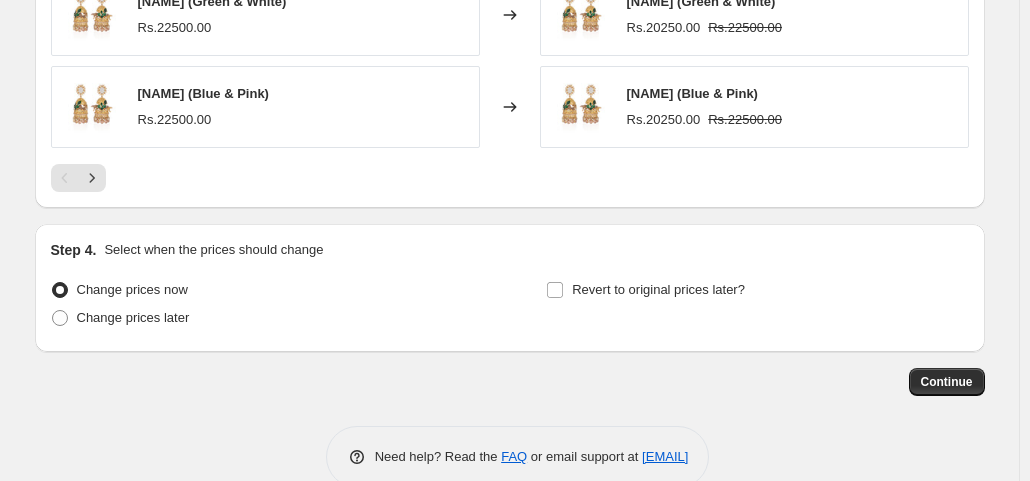 scroll, scrollTop: 1513, scrollLeft: 0, axis: vertical 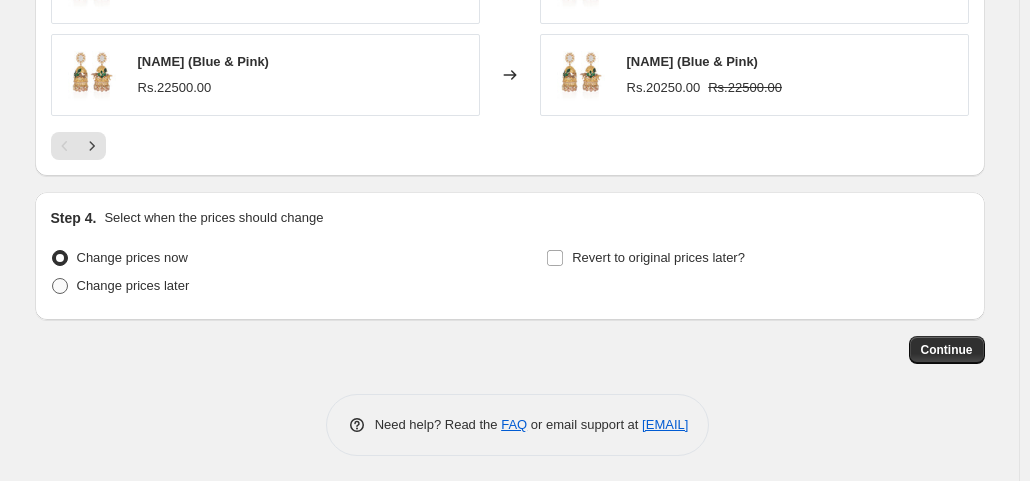 type on "-14" 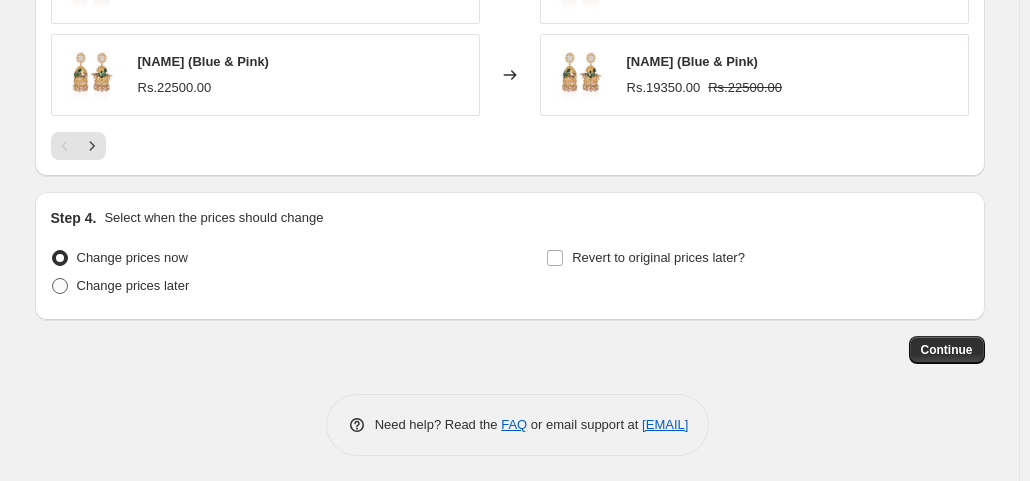 click at bounding box center [60, 286] 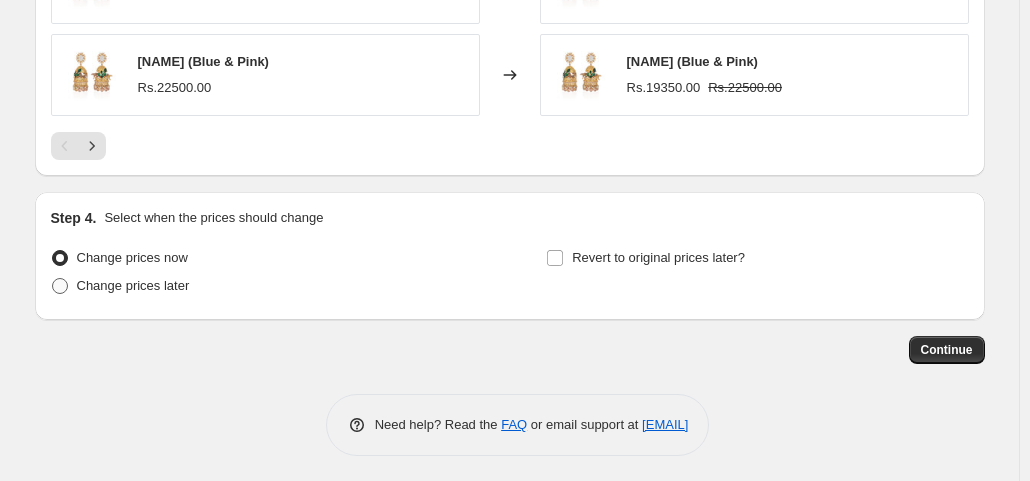radio on "true" 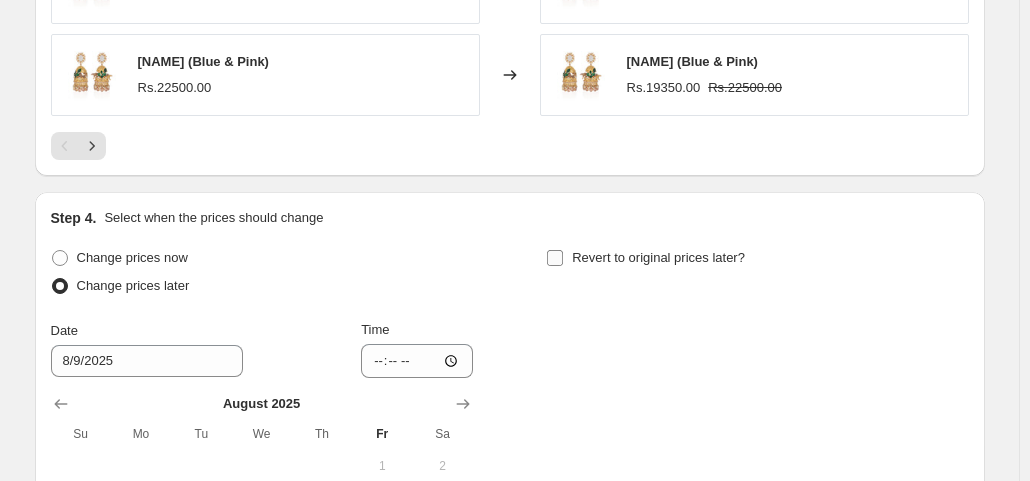 click on "Revert to original prices later?" at bounding box center (555, 258) 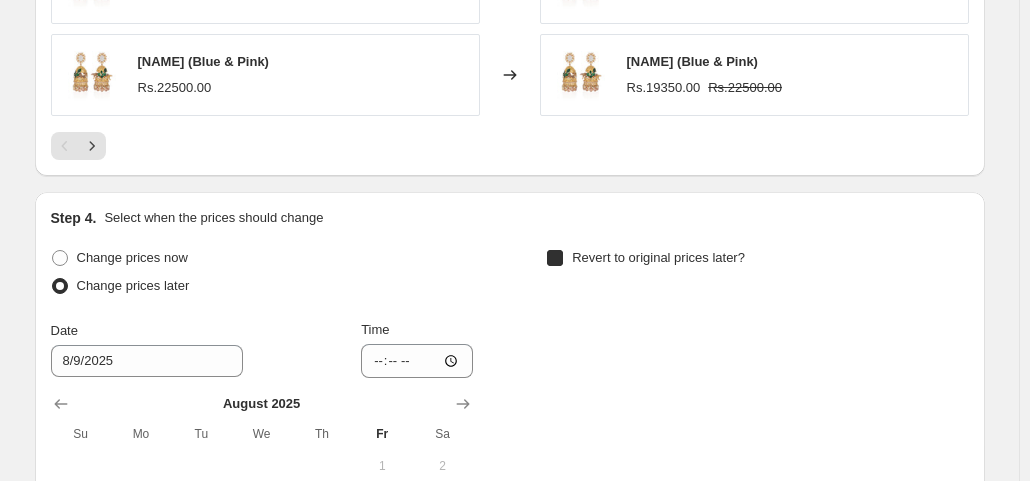 checkbox on "true" 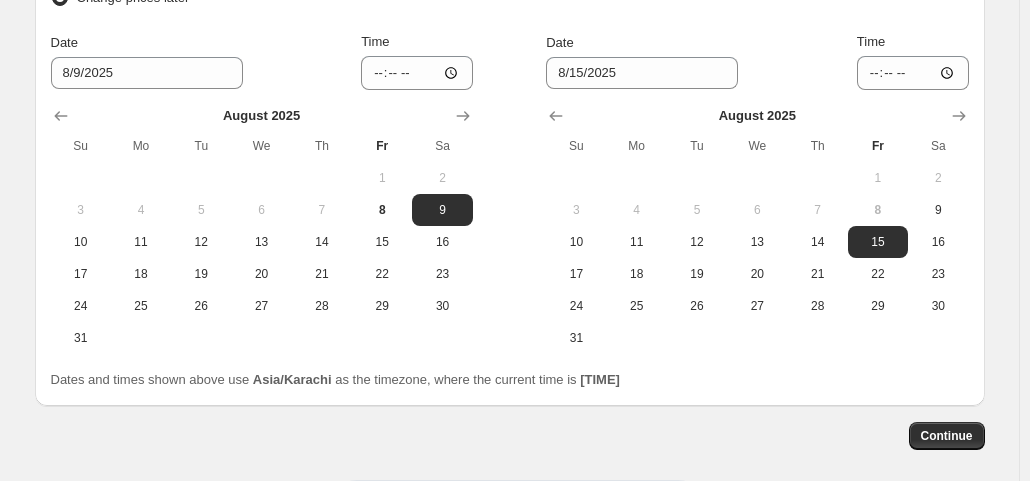 scroll, scrollTop: 1804, scrollLeft: 0, axis: vertical 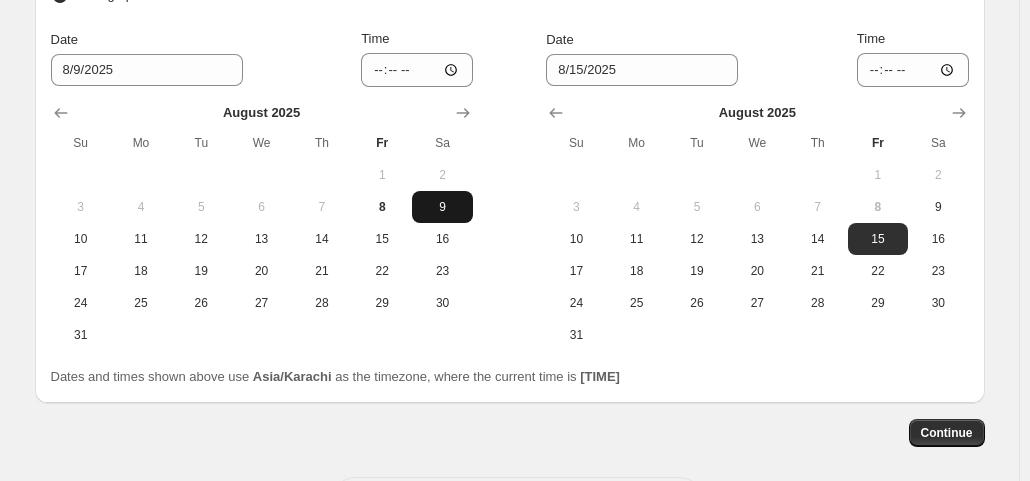 click on "9" at bounding box center [442, 207] 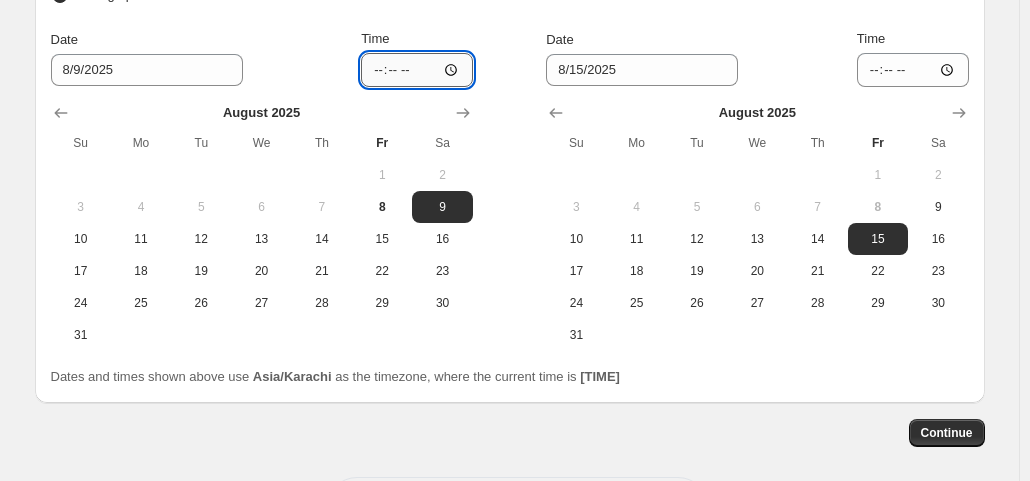 click on "[TIME]" at bounding box center (417, 70) 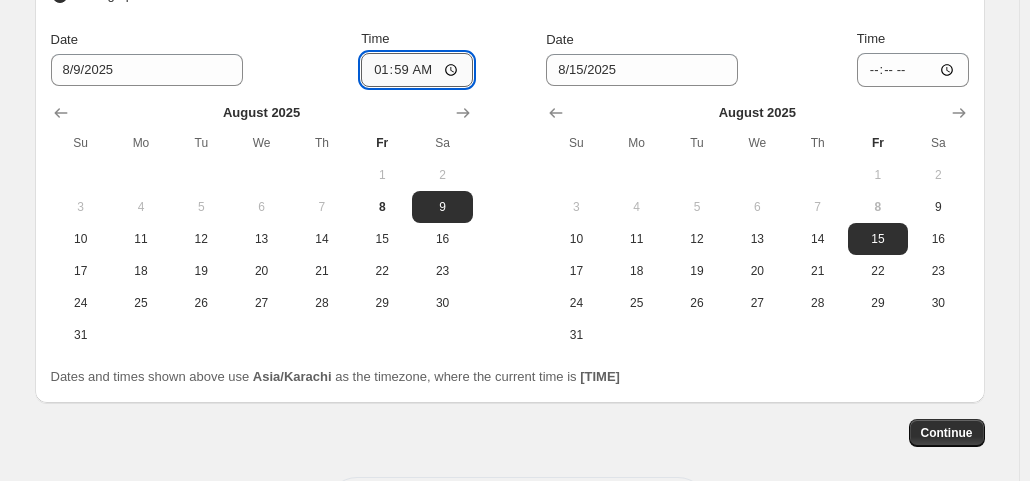 click on "01:59" at bounding box center [417, 70] 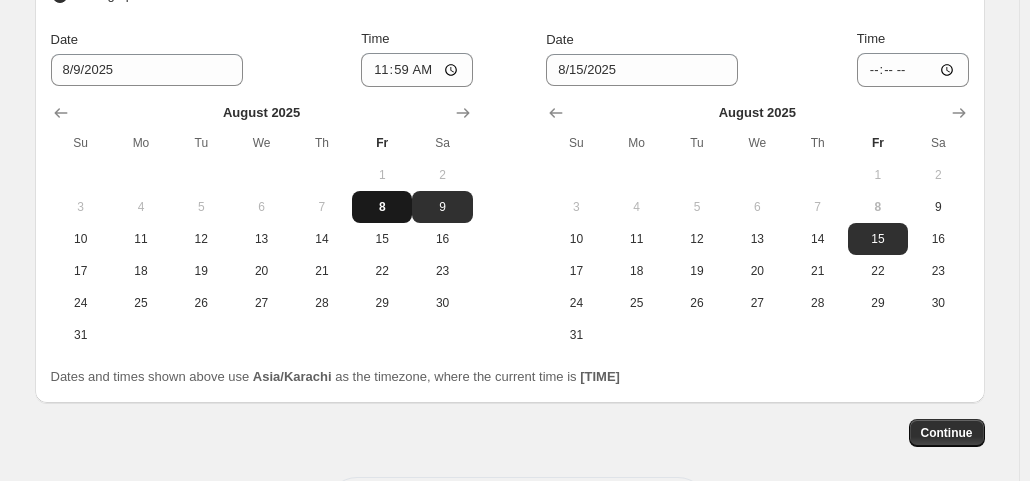 click on "8" at bounding box center [382, 207] 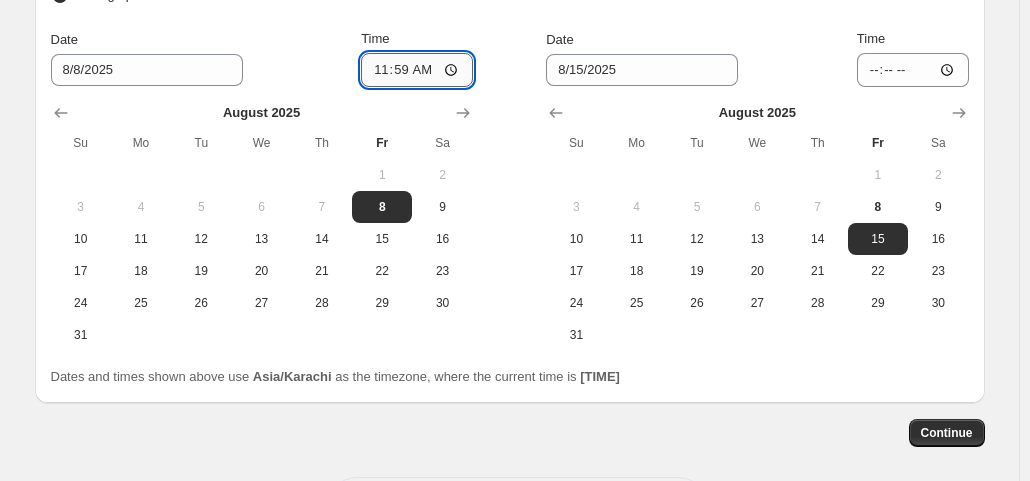 click on "11:59" at bounding box center [417, 70] 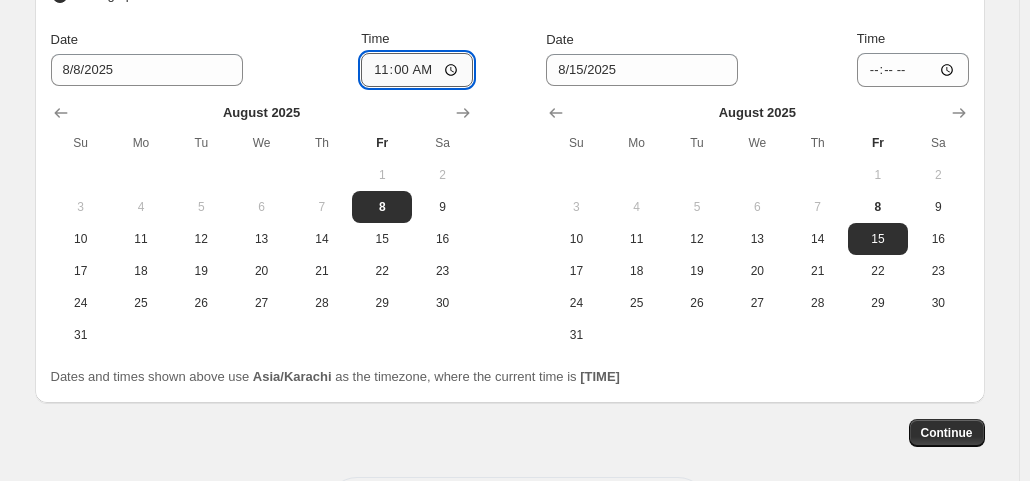 click on "11:00" at bounding box center (417, 70) 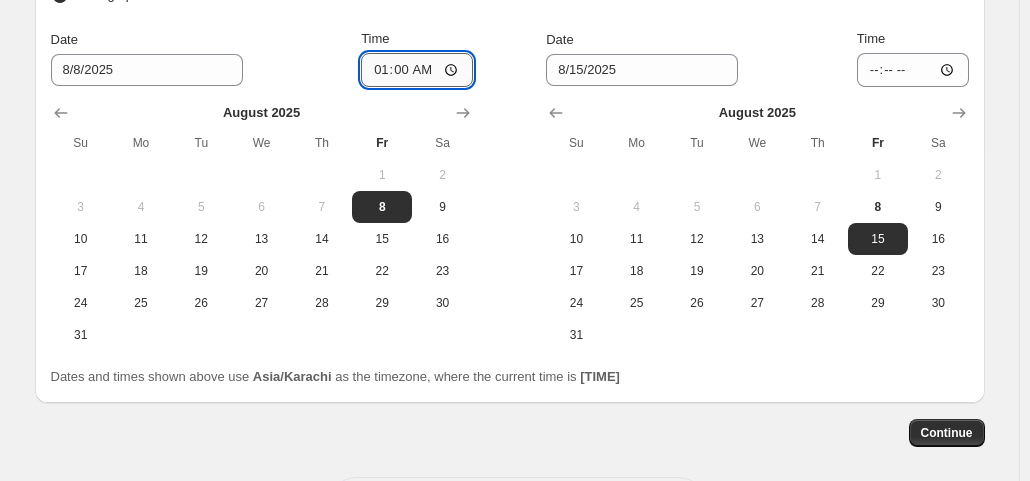 type on "00:00" 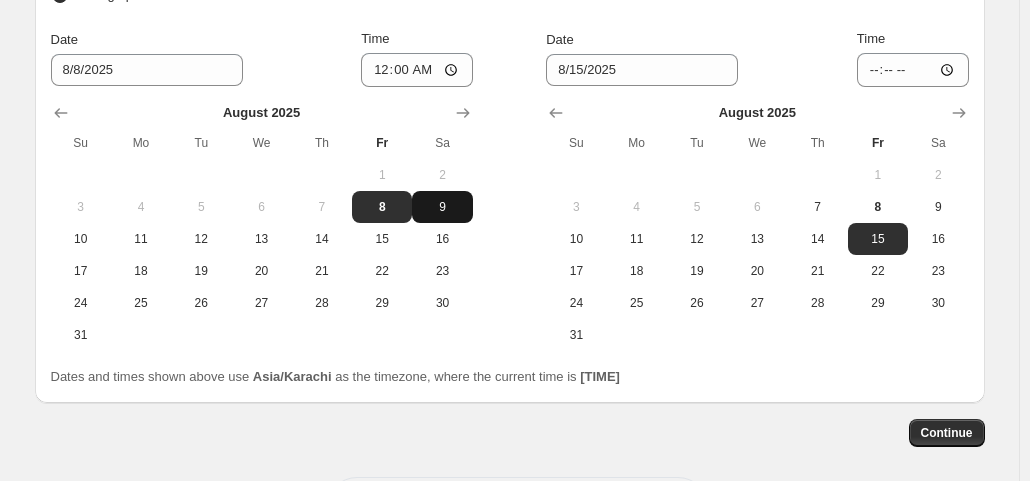 click on "9" at bounding box center (442, 207) 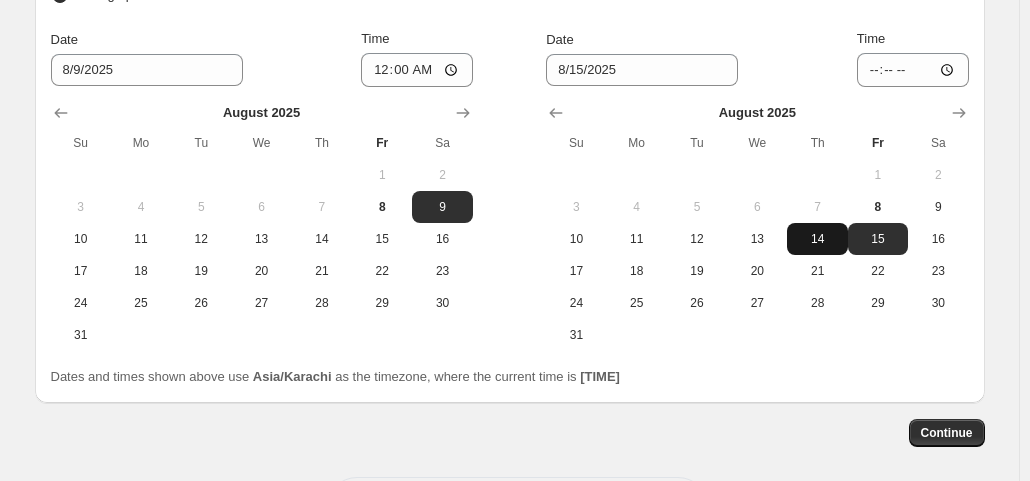 click on "14" at bounding box center [817, 239] 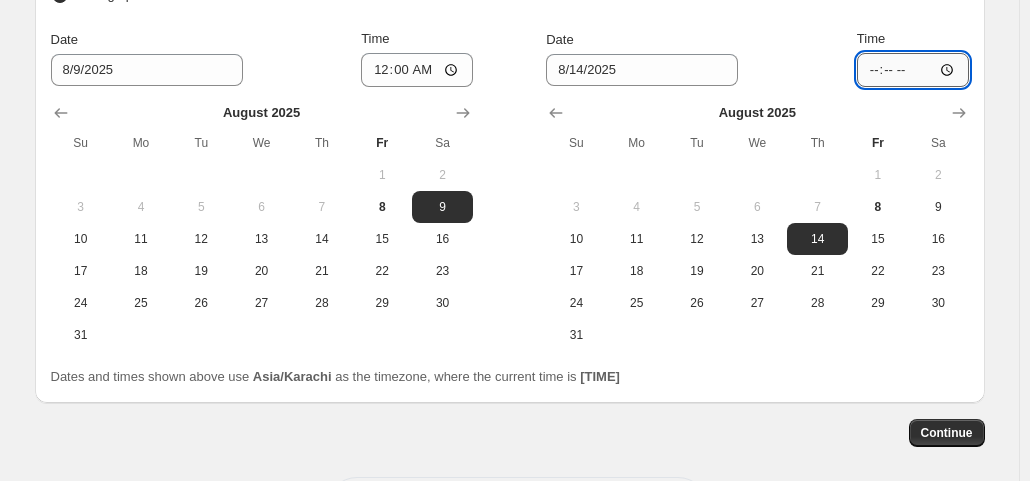 click on "[TIME]" at bounding box center (913, 70) 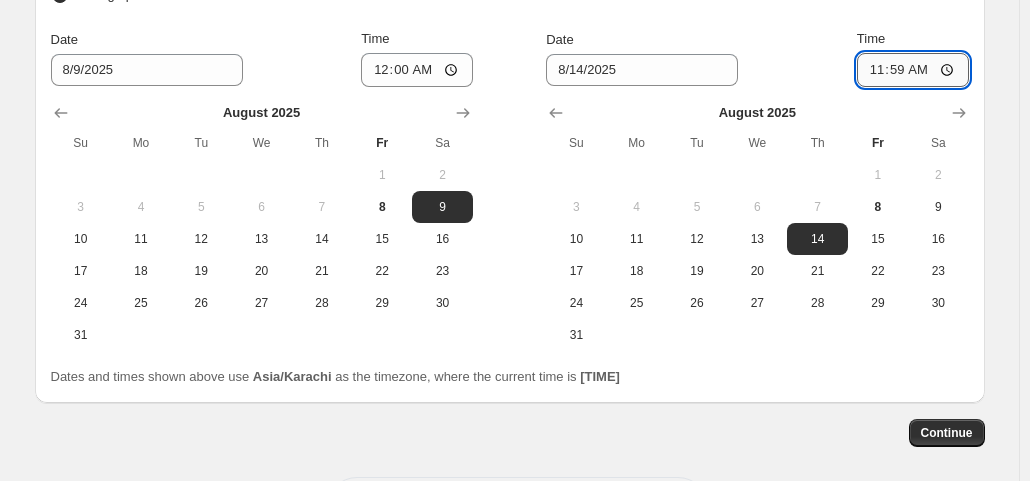 type on "23:59" 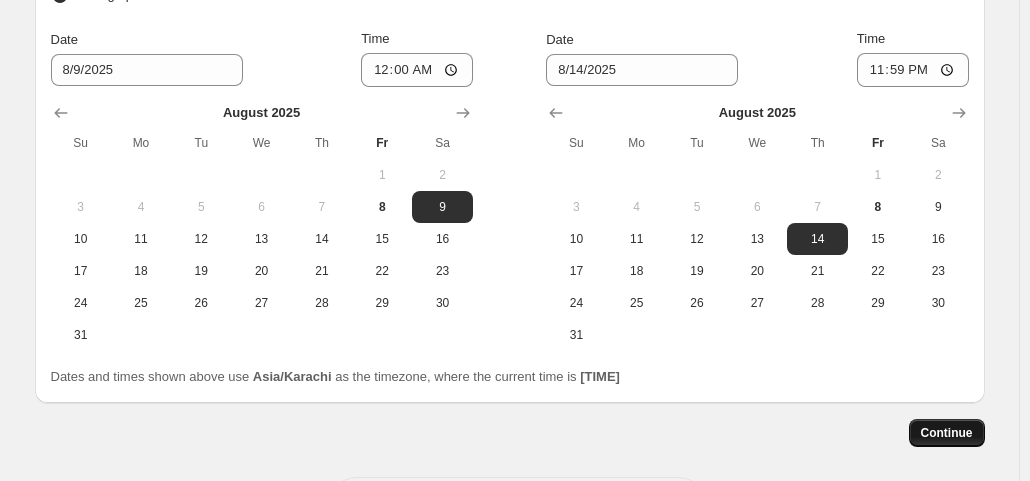 click on "Continue" at bounding box center (947, 433) 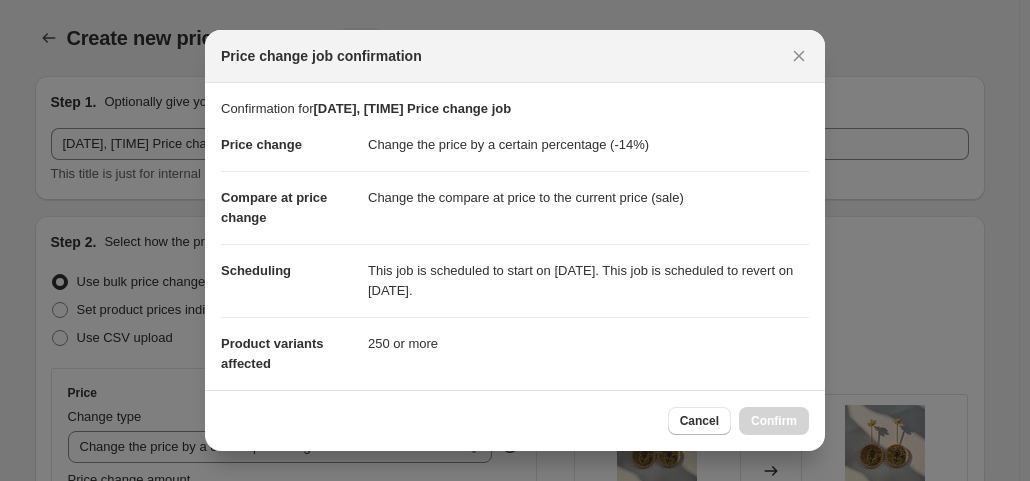 scroll, scrollTop: 0, scrollLeft: 0, axis: both 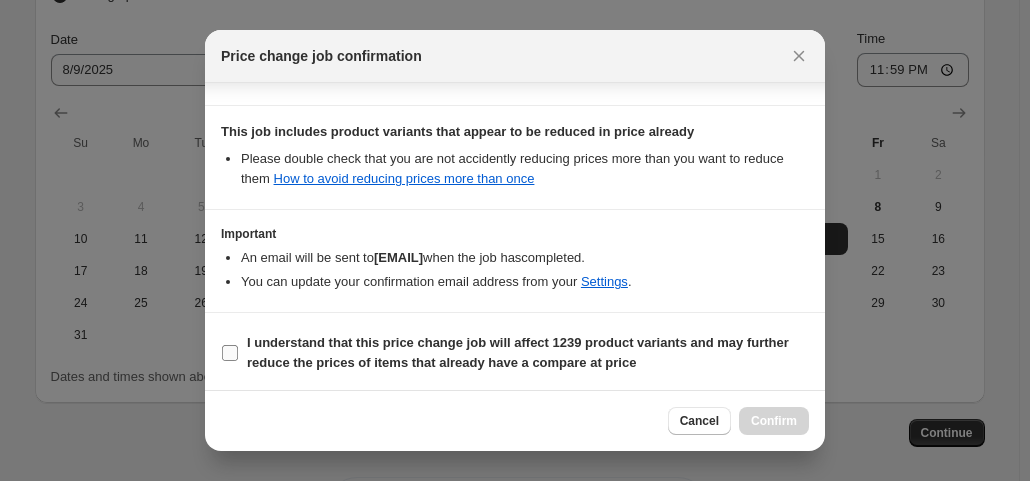click on "I understand that this price change job will affect 1239 product variants and may further reduce the prices of items that already have a compare at price" at bounding box center (230, 353) 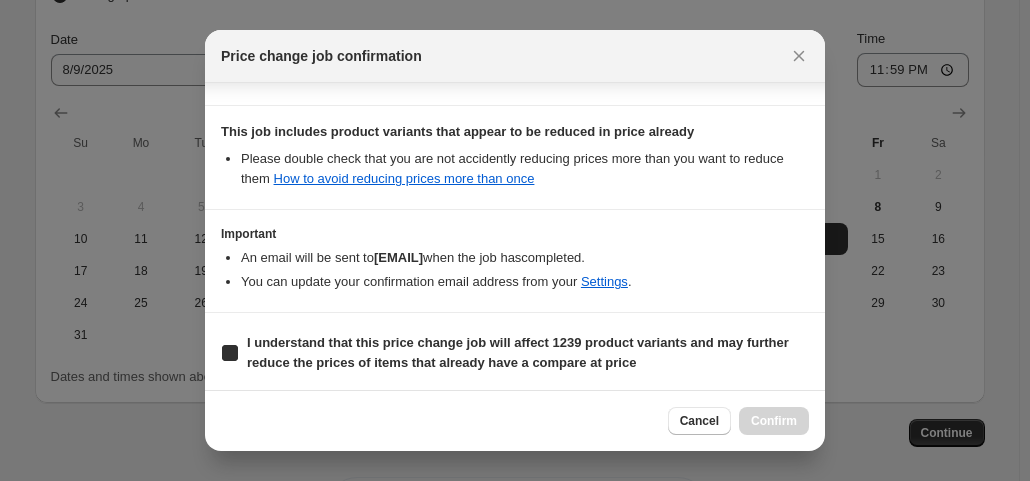 checkbox on "true" 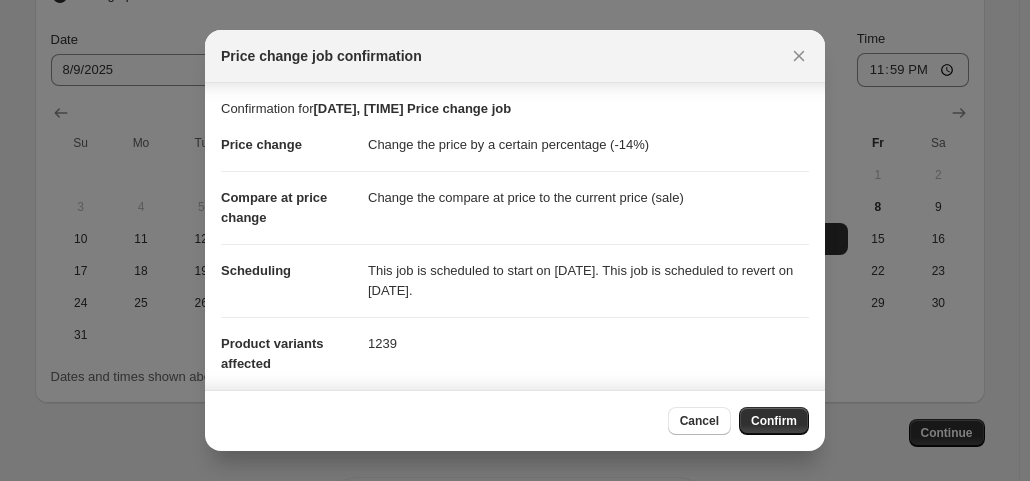 scroll, scrollTop: 464, scrollLeft: 0, axis: vertical 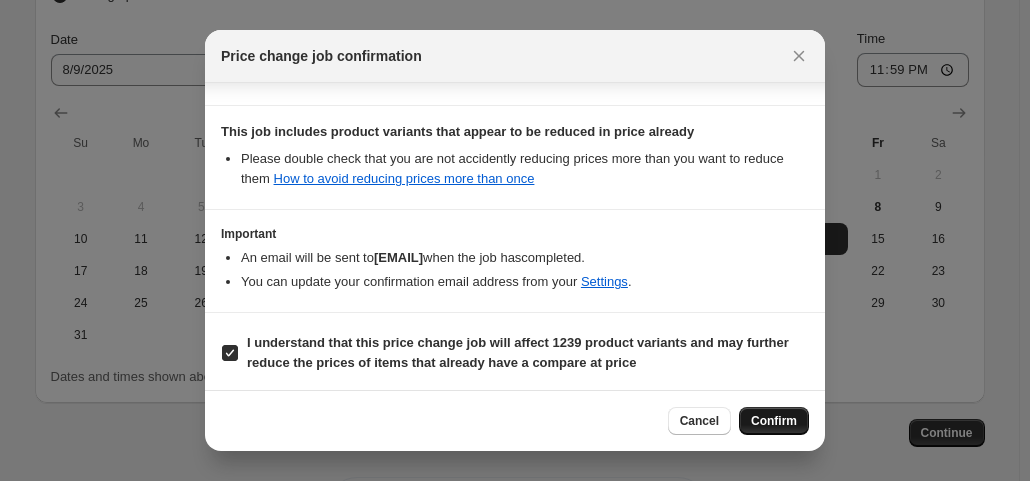 click on "Confirm" at bounding box center [774, 421] 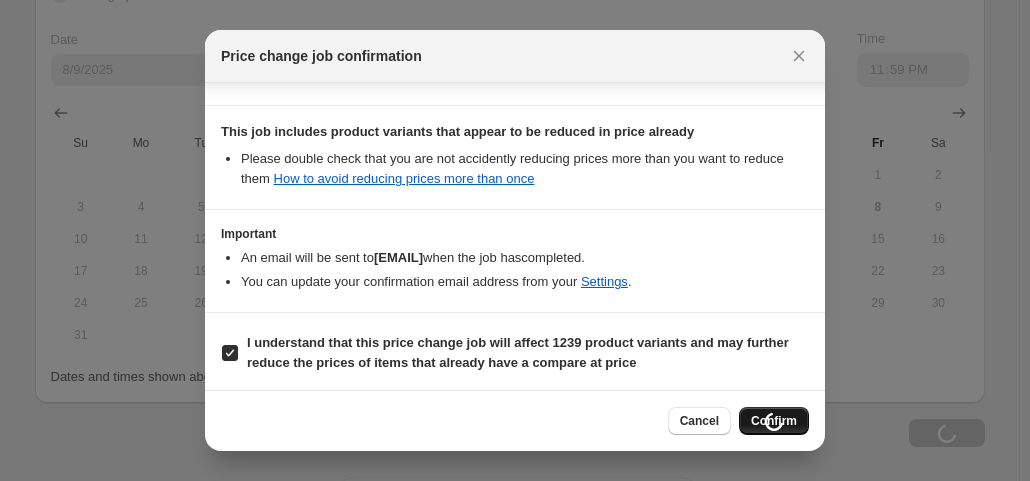 scroll, scrollTop: 1804, scrollLeft: 0, axis: vertical 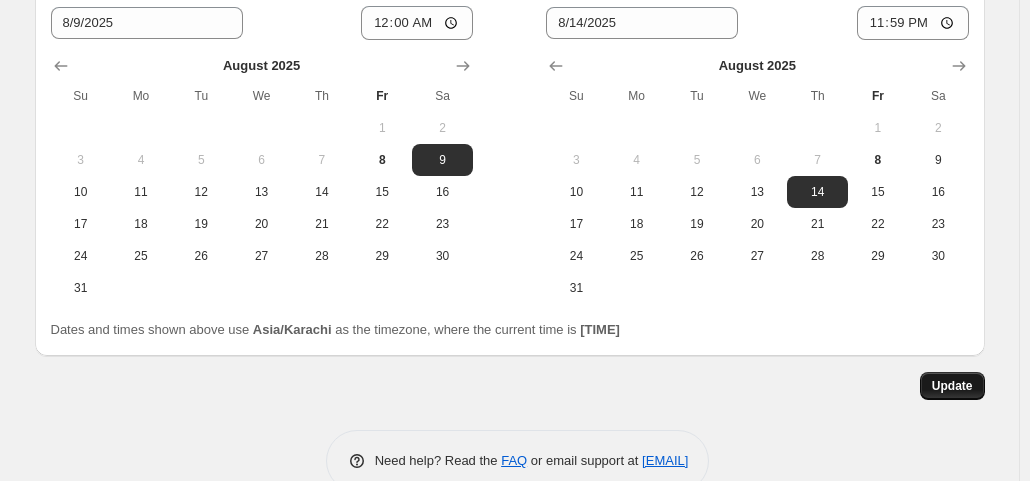 click on "Update" at bounding box center (952, 386) 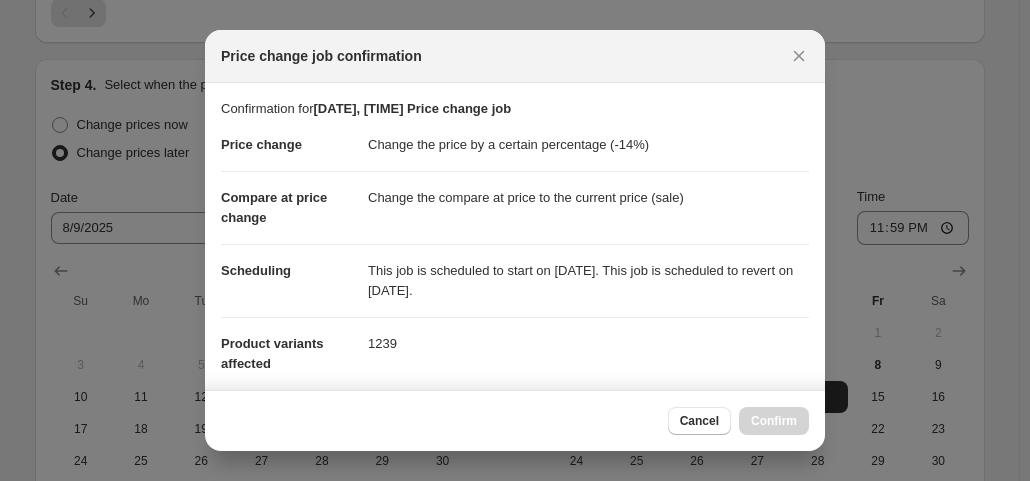 scroll, scrollTop: 2009, scrollLeft: 0, axis: vertical 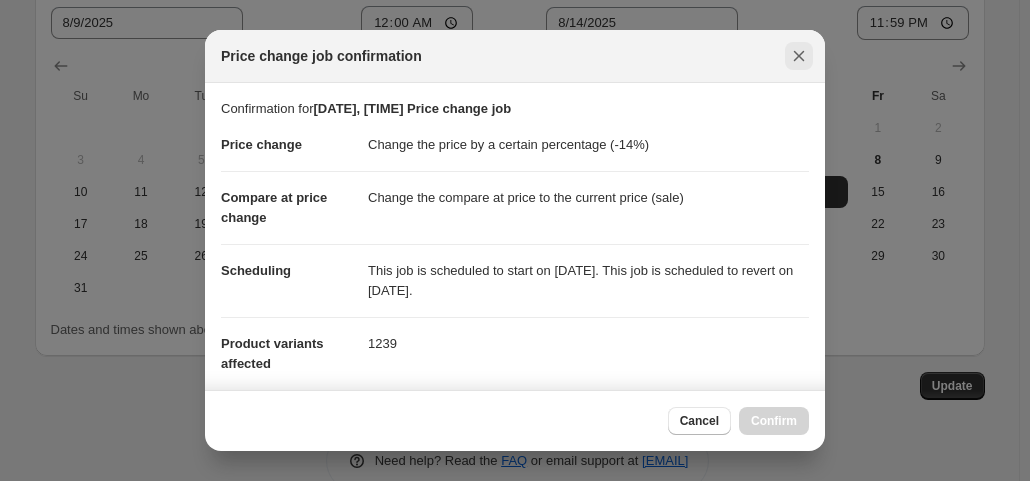 click 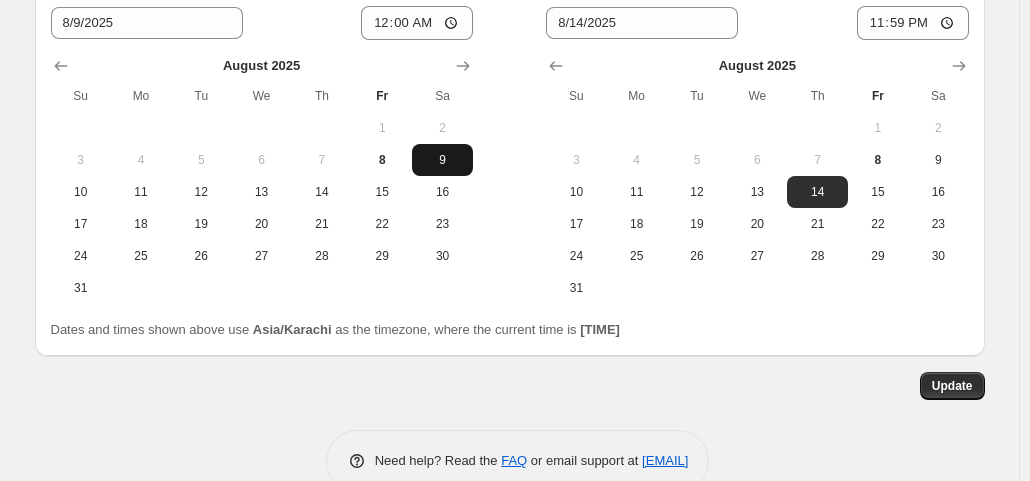 click on "9" at bounding box center (442, 160) 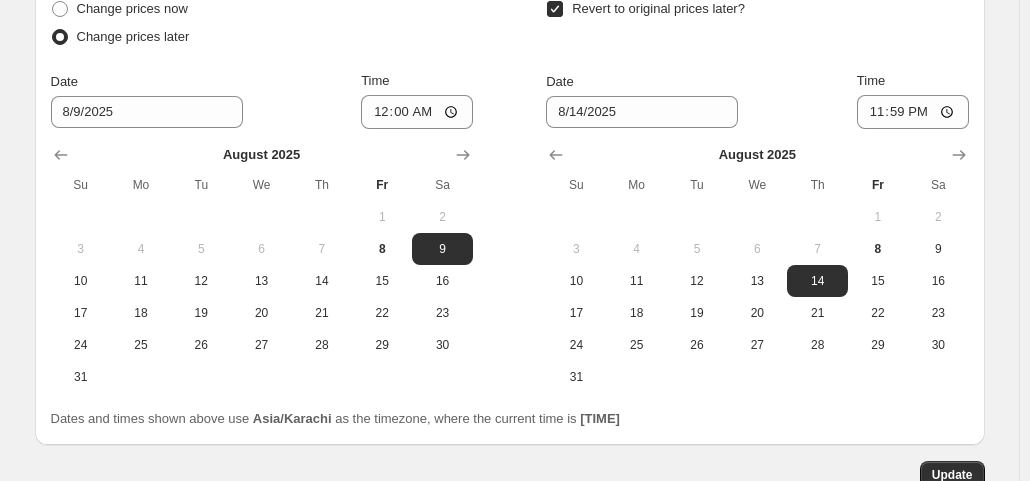 scroll, scrollTop: 1916, scrollLeft: 0, axis: vertical 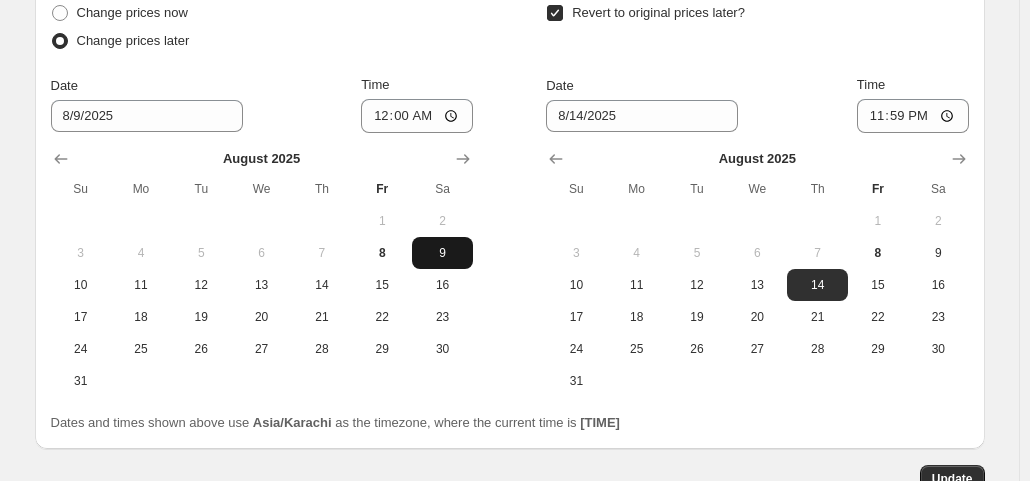 click on "9" at bounding box center [442, 253] 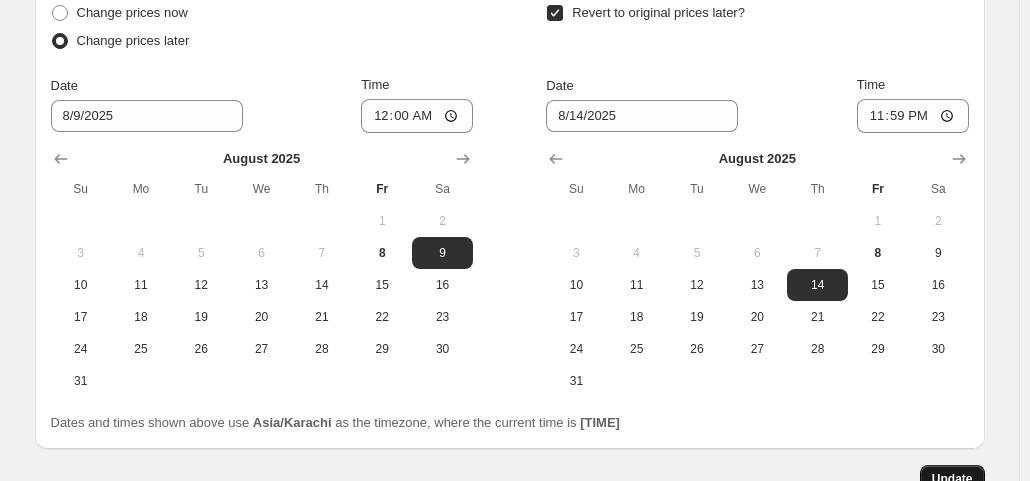 click on "Update" at bounding box center [952, 479] 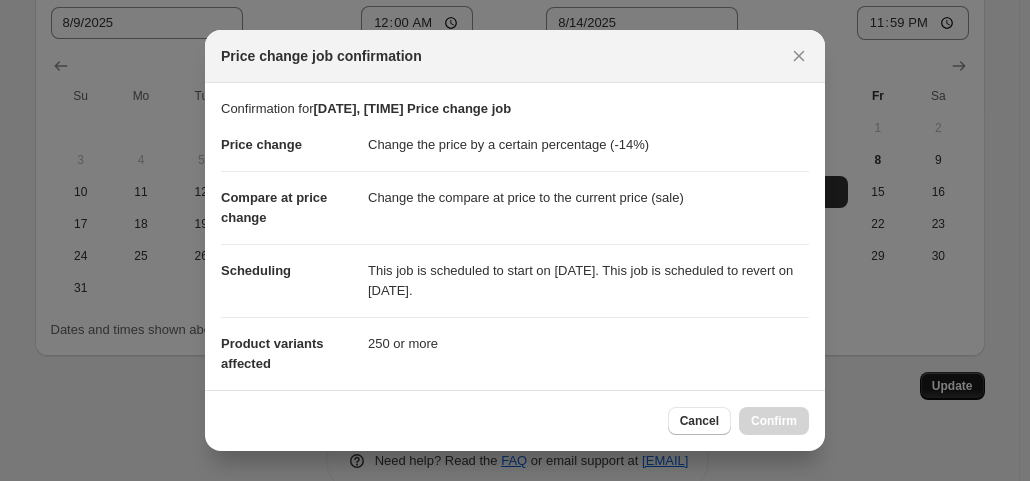 scroll, scrollTop: 0, scrollLeft: 0, axis: both 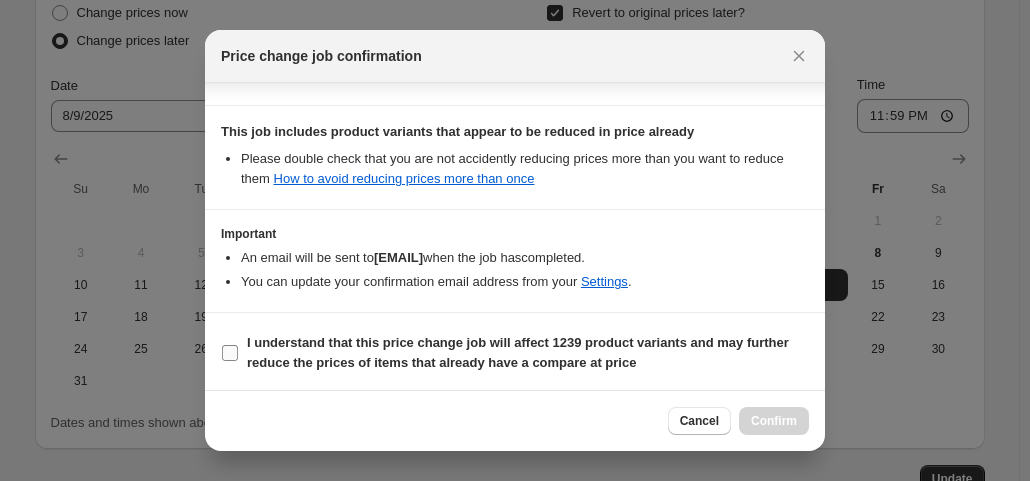 click on "I understand that this price change job will affect 1239 product variants and may further reduce the prices of items that already have a compare at price" at bounding box center [230, 353] 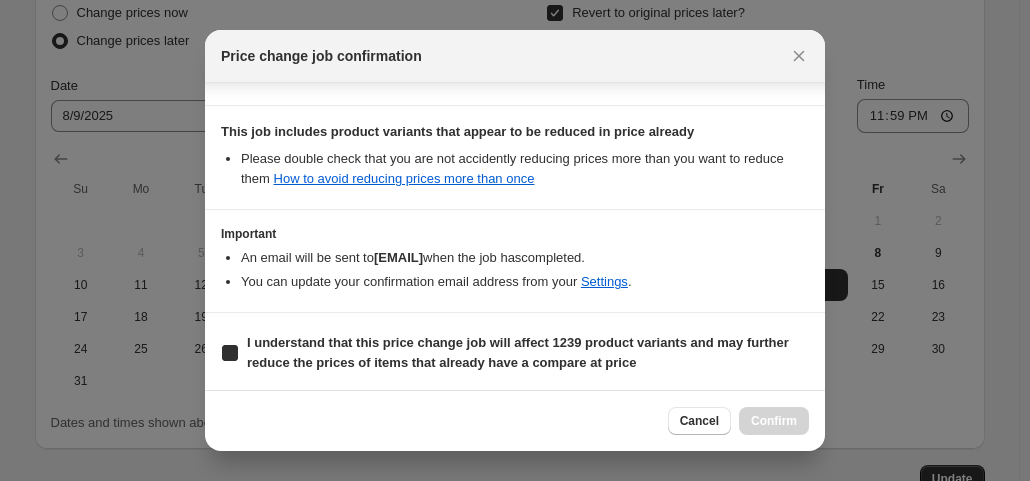 checkbox on "true" 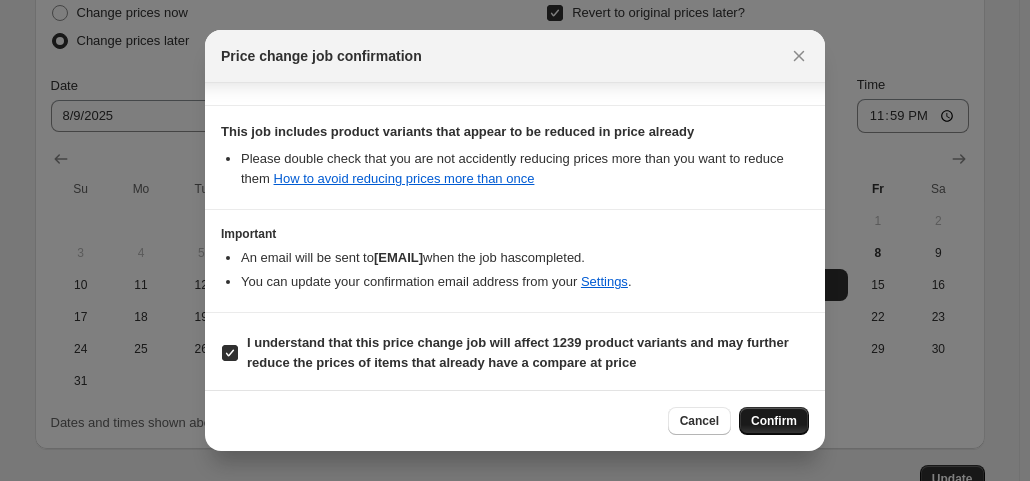 click on "Confirm" at bounding box center [774, 421] 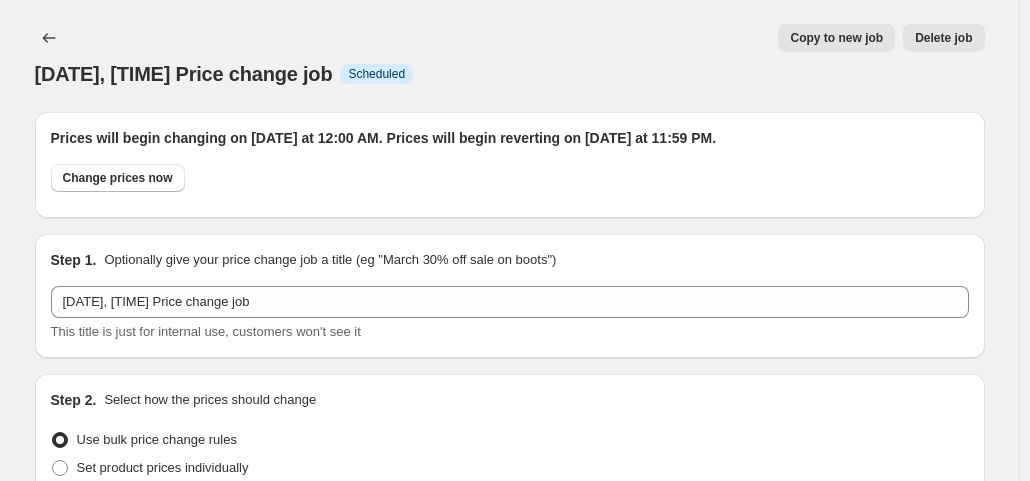 scroll, scrollTop: 1916, scrollLeft: 0, axis: vertical 